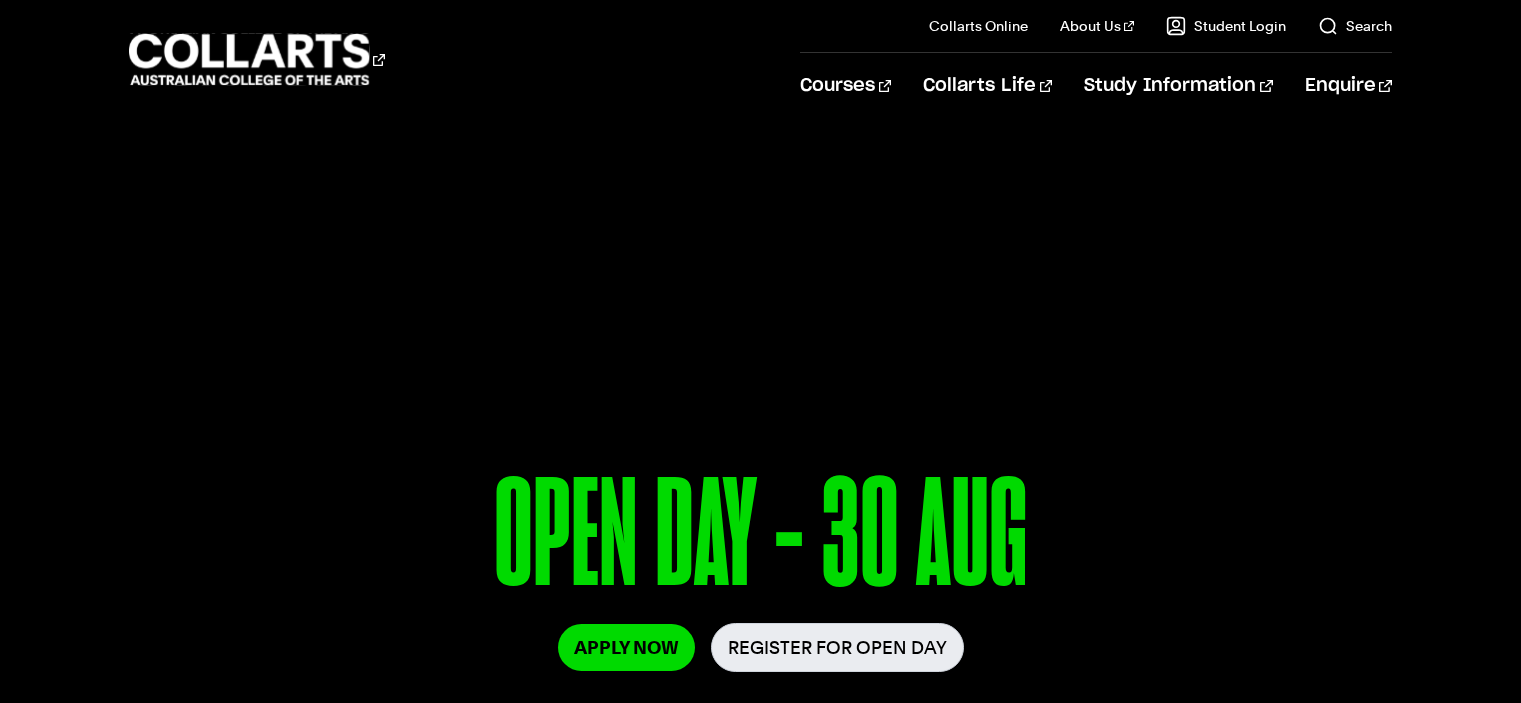 scroll, scrollTop: 0, scrollLeft: 0, axis: both 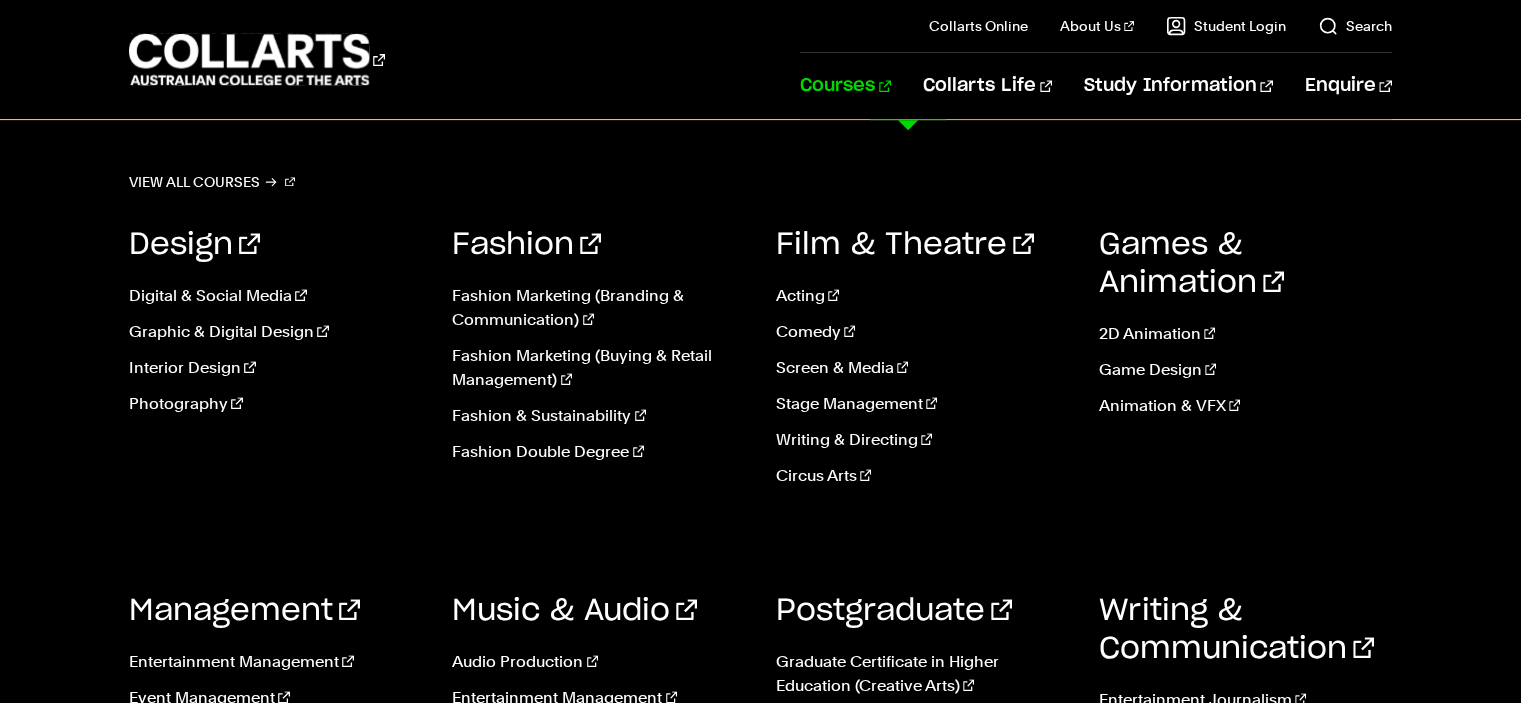 click on "Courses" at bounding box center (845, 86) 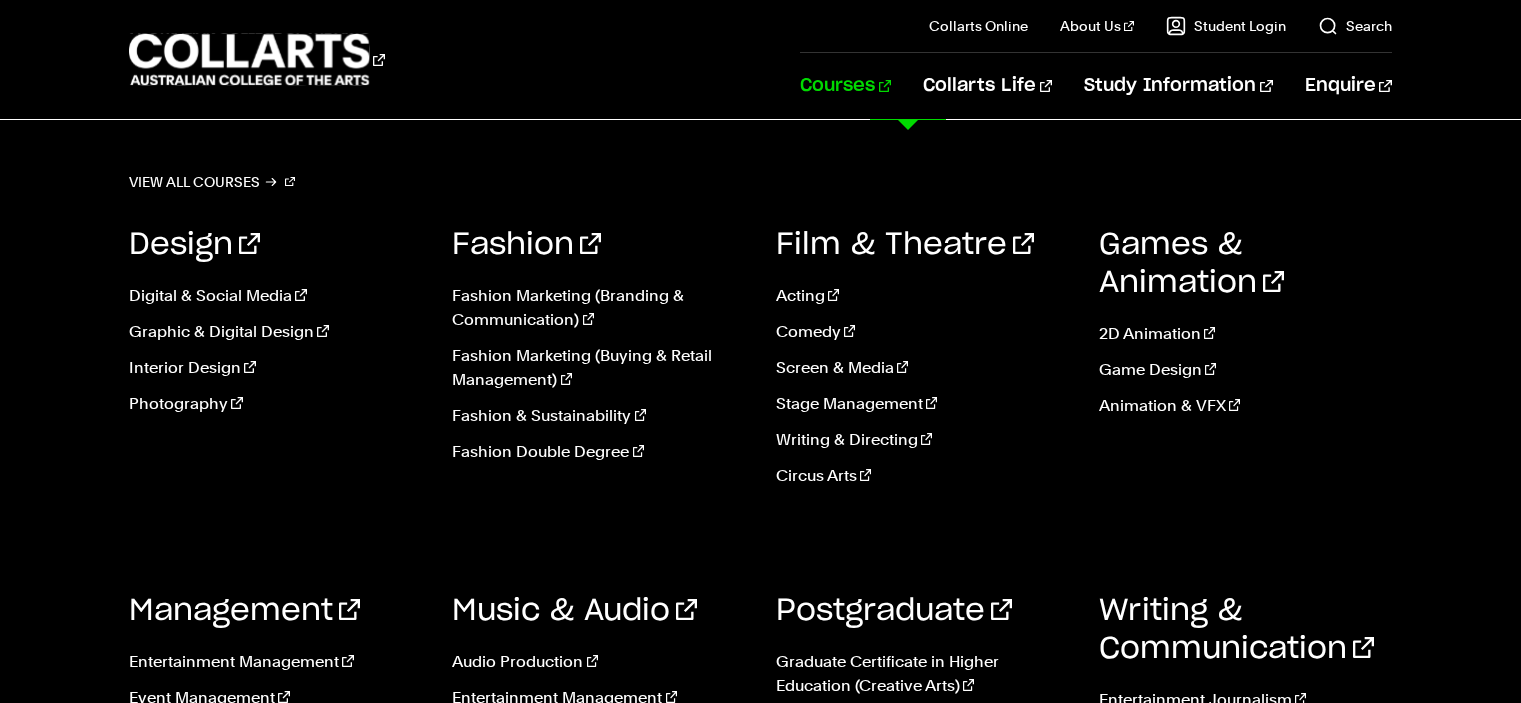 scroll, scrollTop: 0, scrollLeft: 0, axis: both 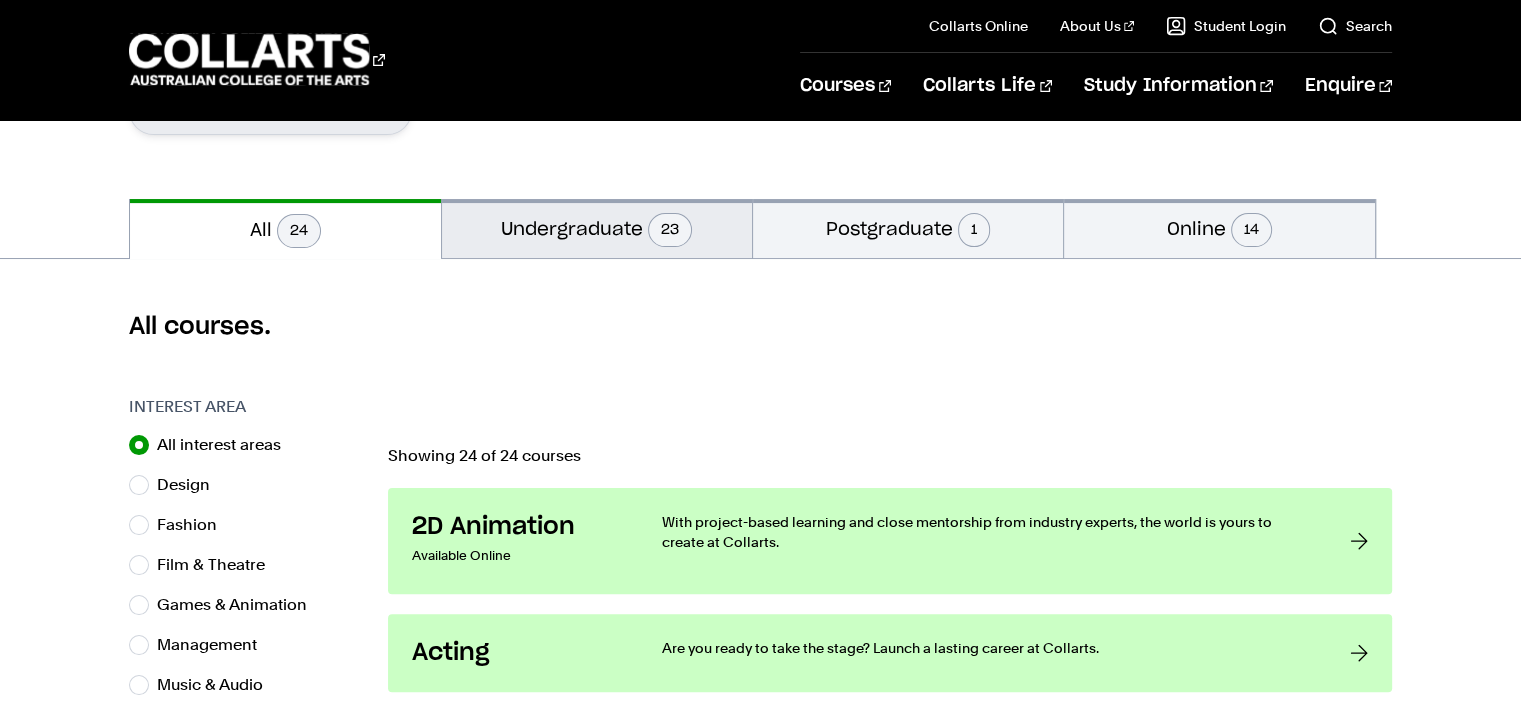 click on "Undergraduate  23" at bounding box center [597, 228] 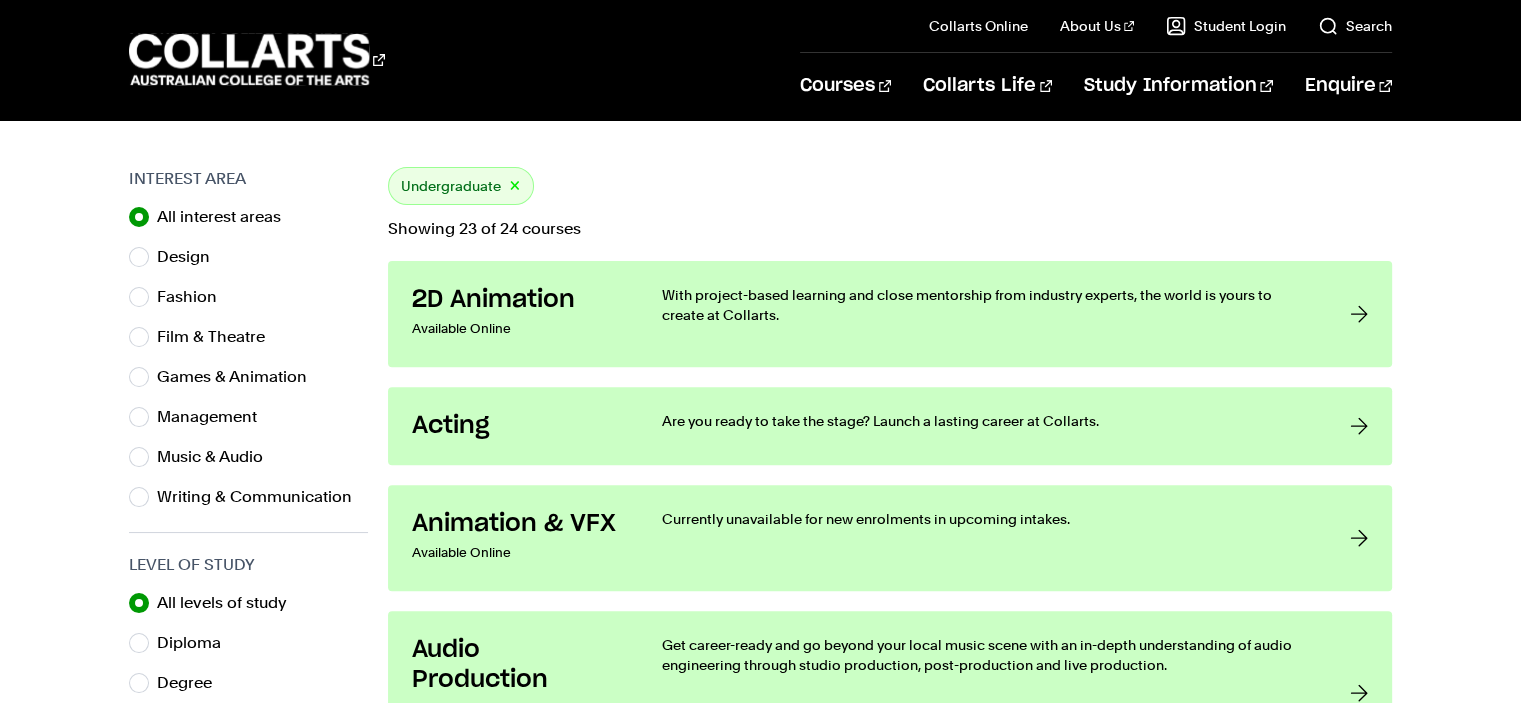 scroll, scrollTop: 598, scrollLeft: 0, axis: vertical 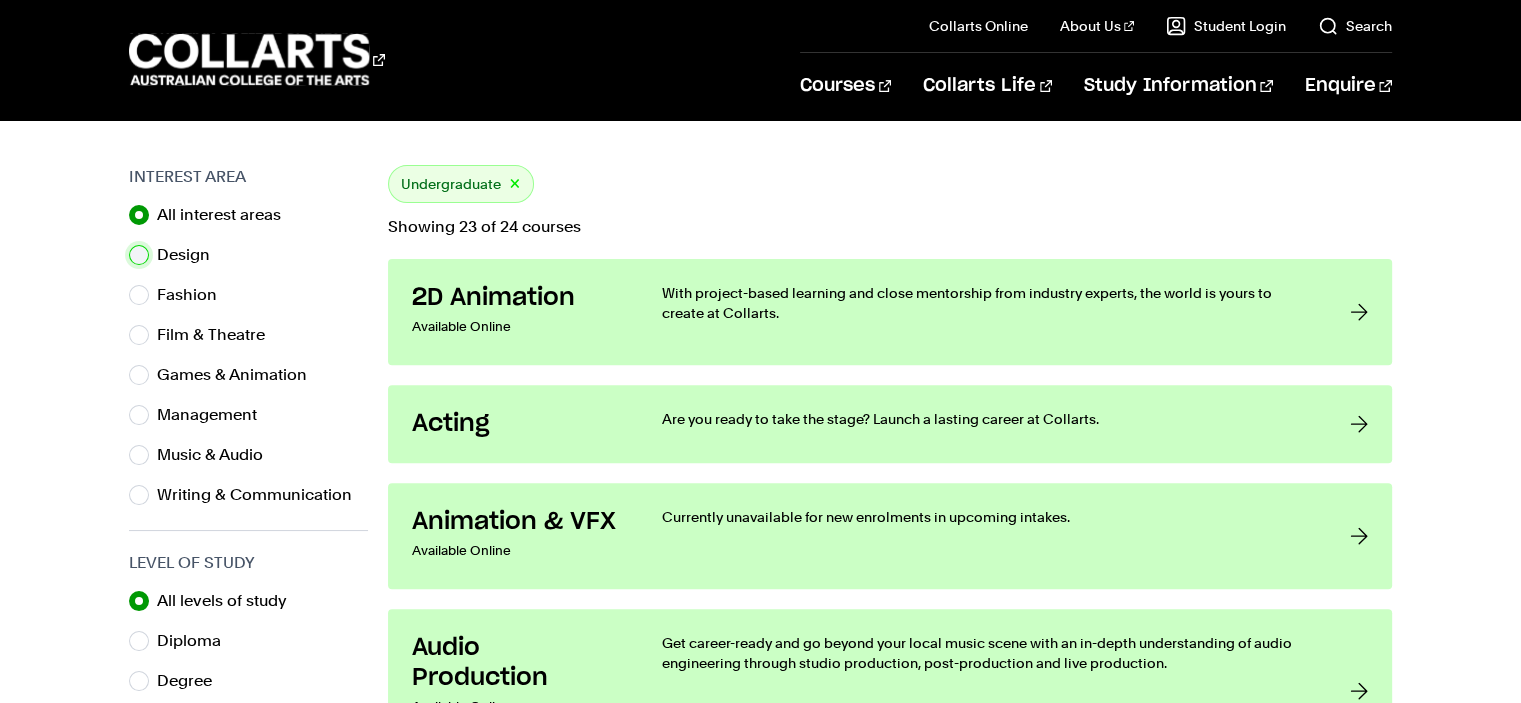 click on "Design" at bounding box center [139, 255] 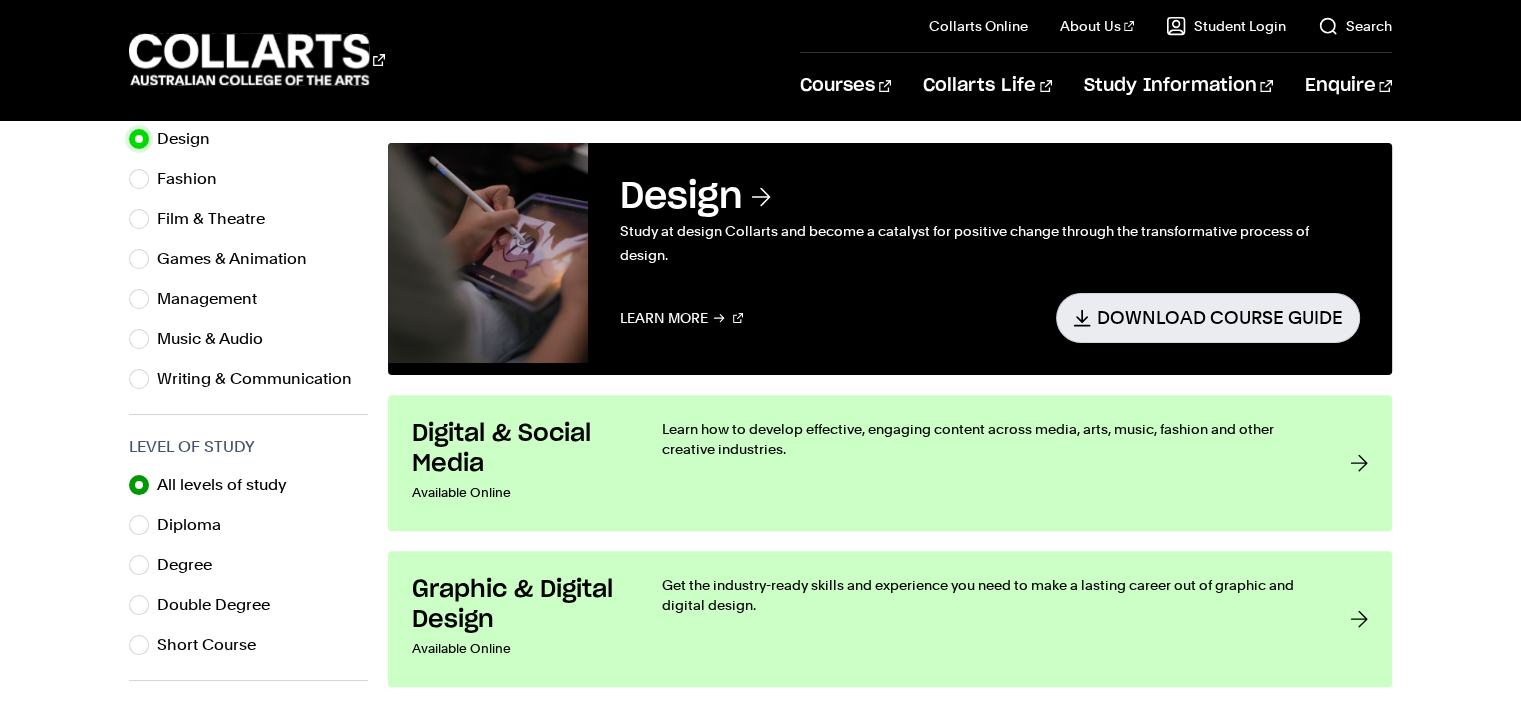 scroll, scrollTop: 707, scrollLeft: 0, axis: vertical 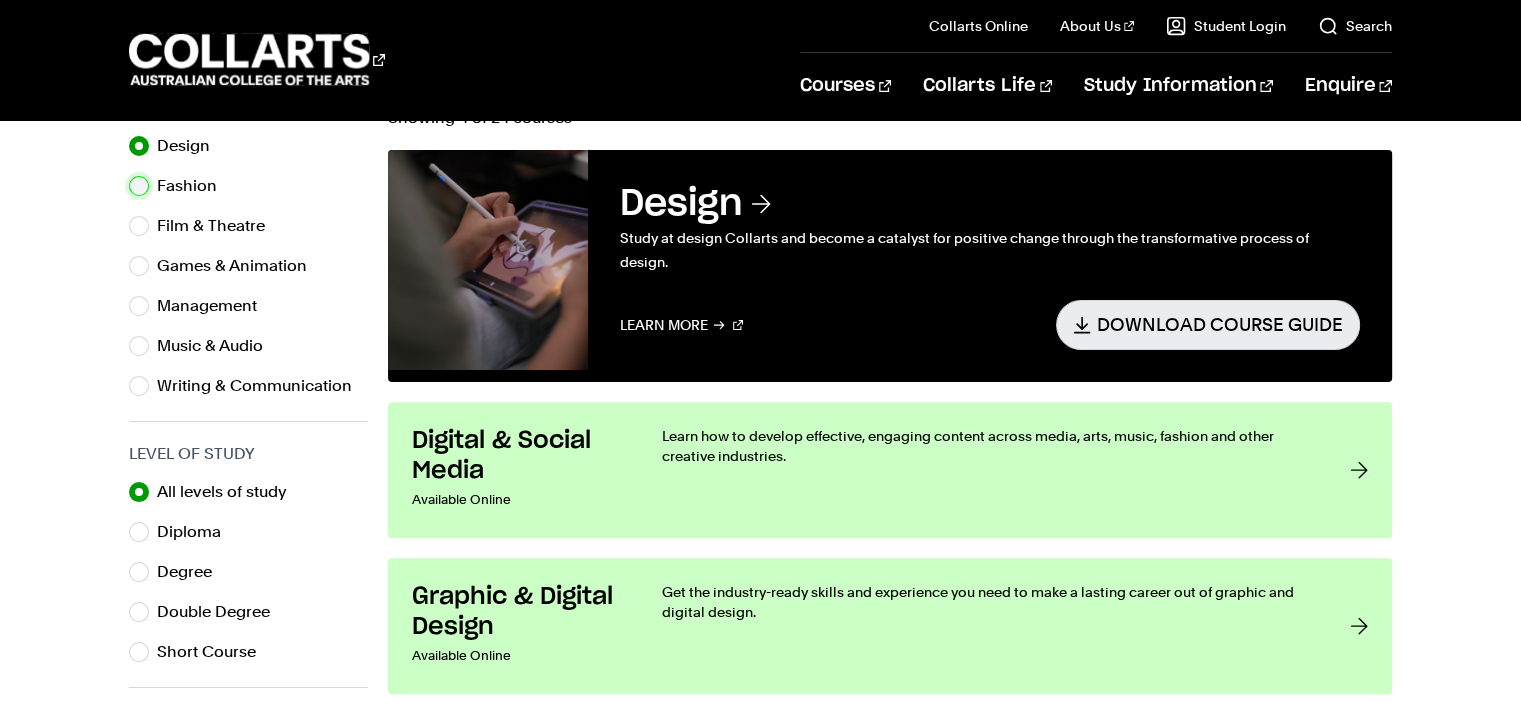 click on "Fashion" at bounding box center [139, 186] 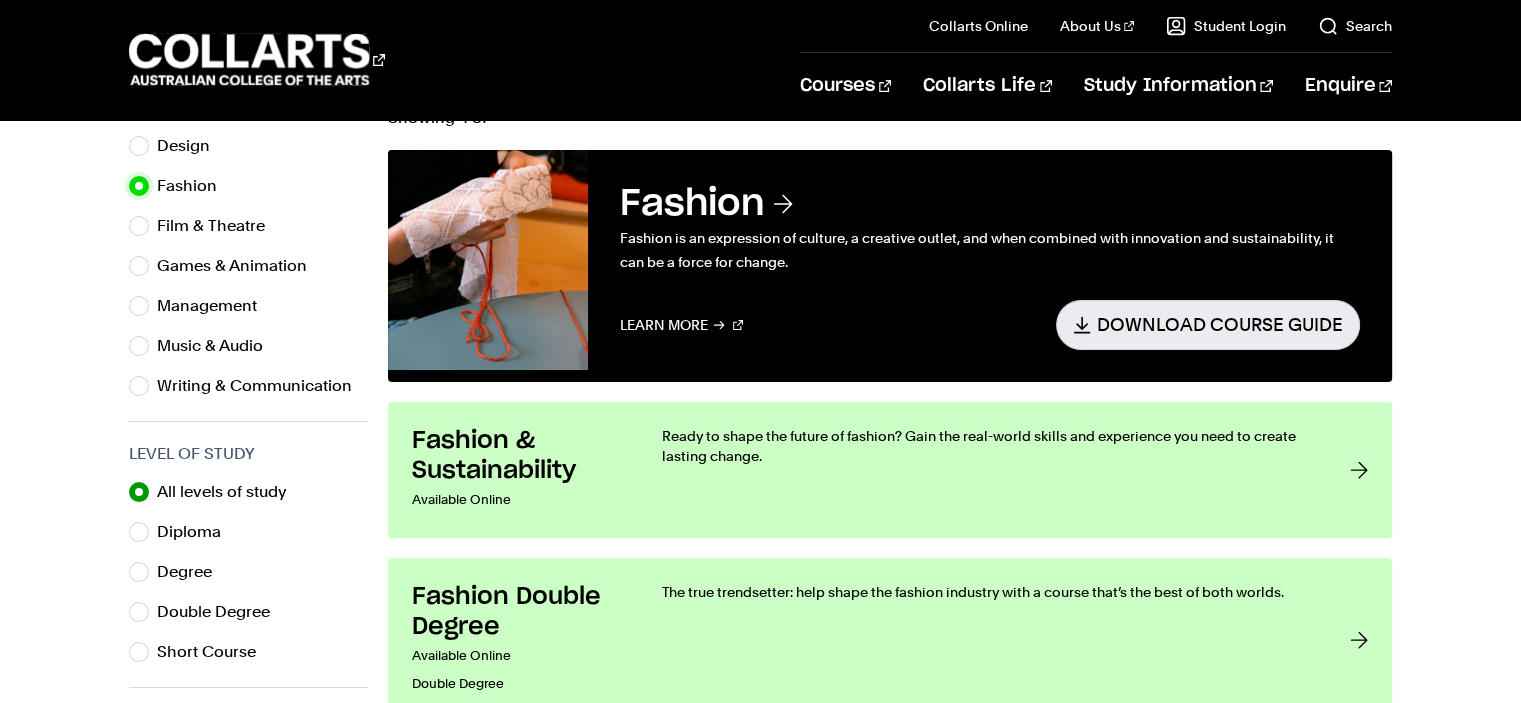 scroll, scrollTop: 716, scrollLeft: 0, axis: vertical 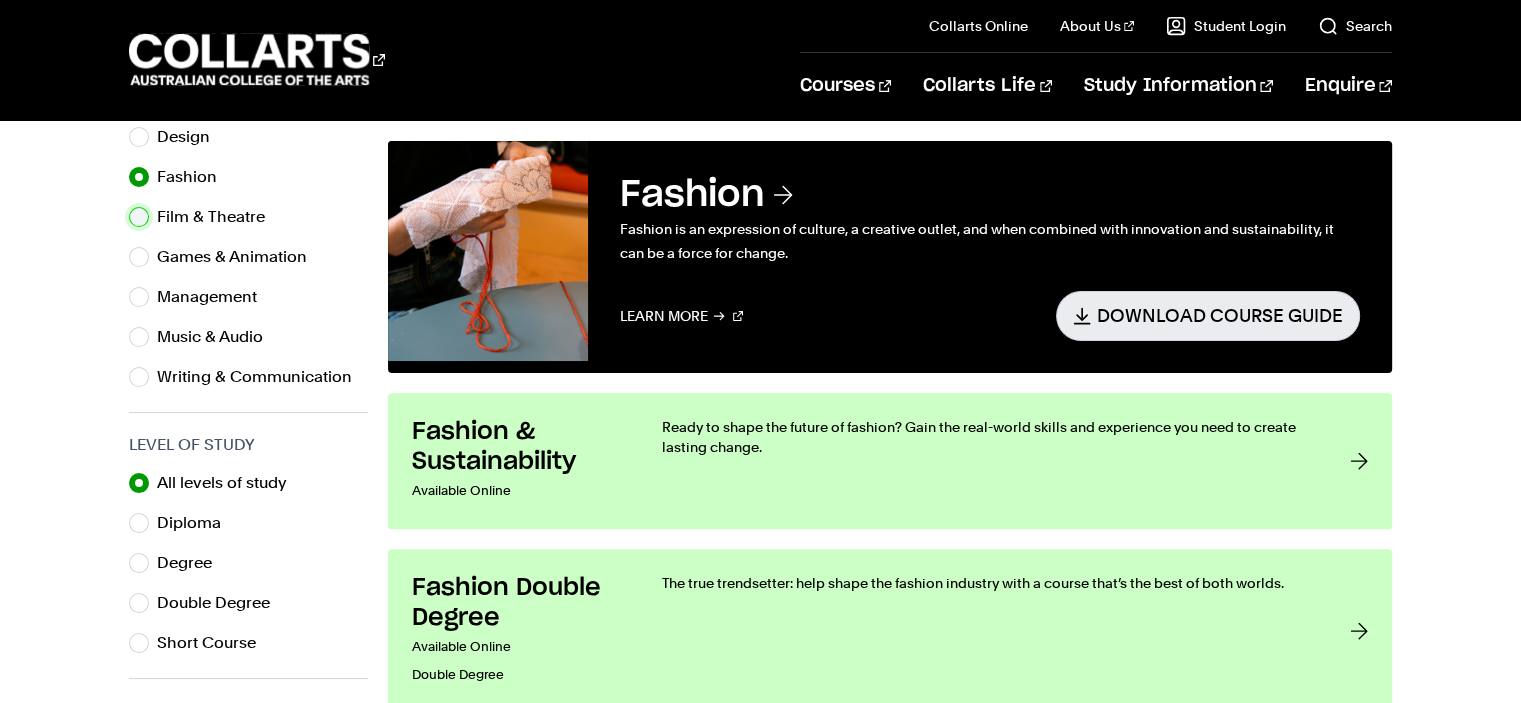 click on "Film & Theatre" at bounding box center [139, 217] 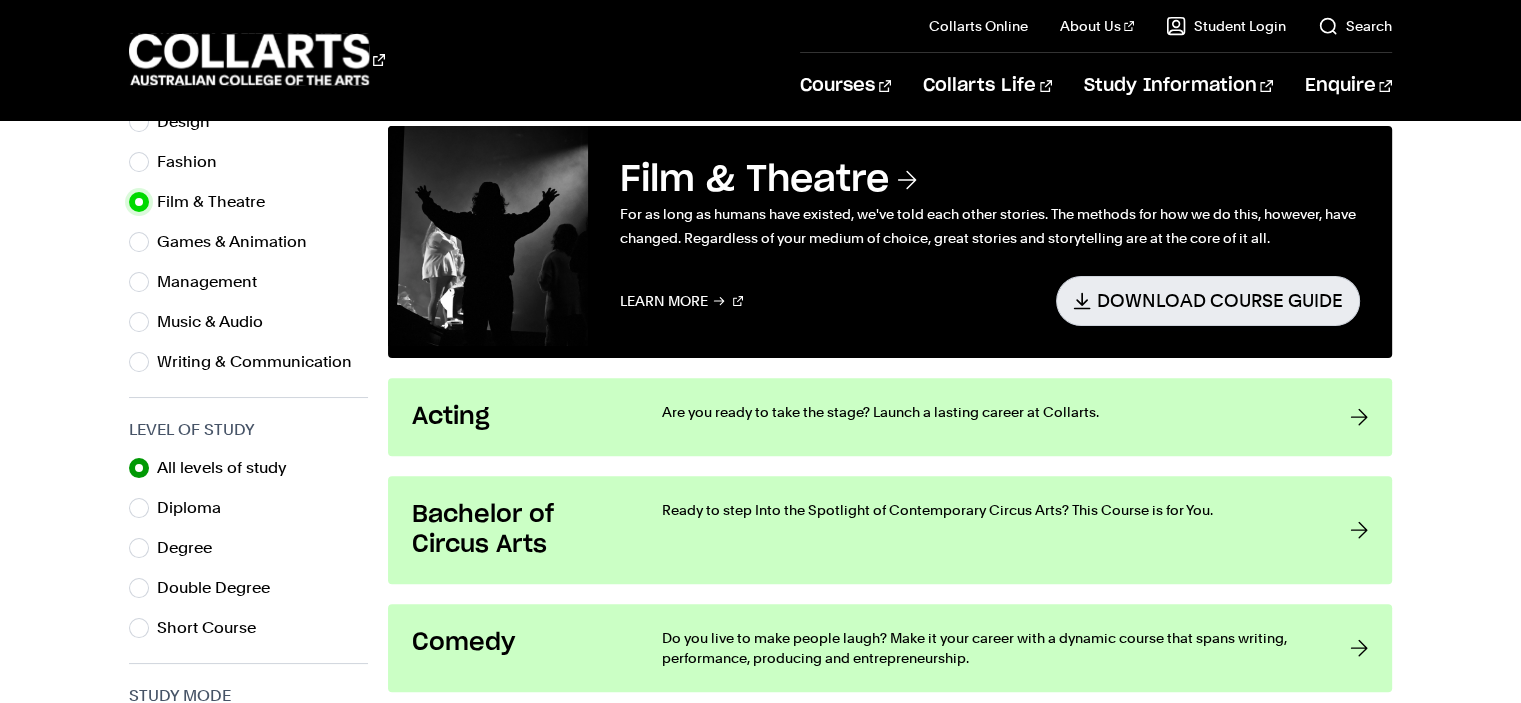 scroll, scrollTop: 798, scrollLeft: 0, axis: vertical 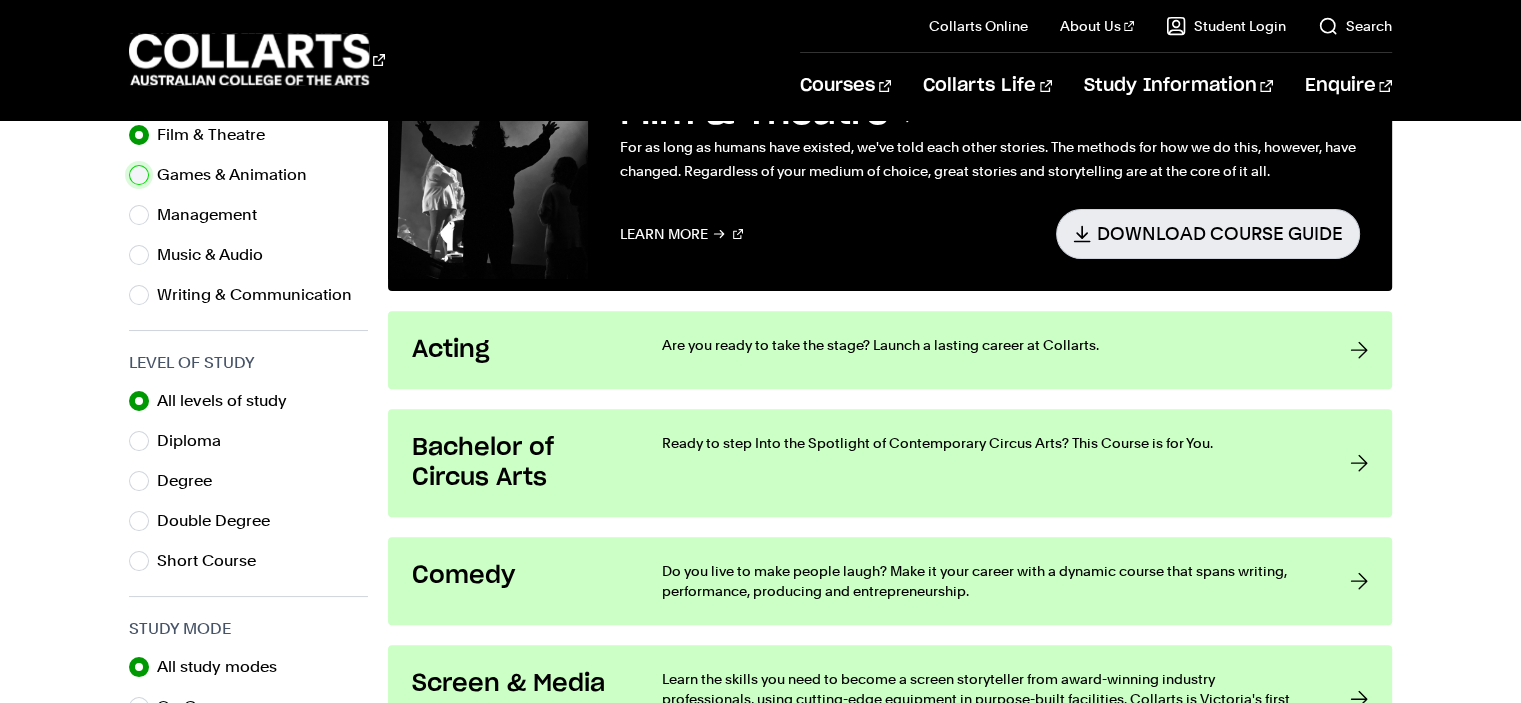click on "Games & Animation" at bounding box center (139, 175) 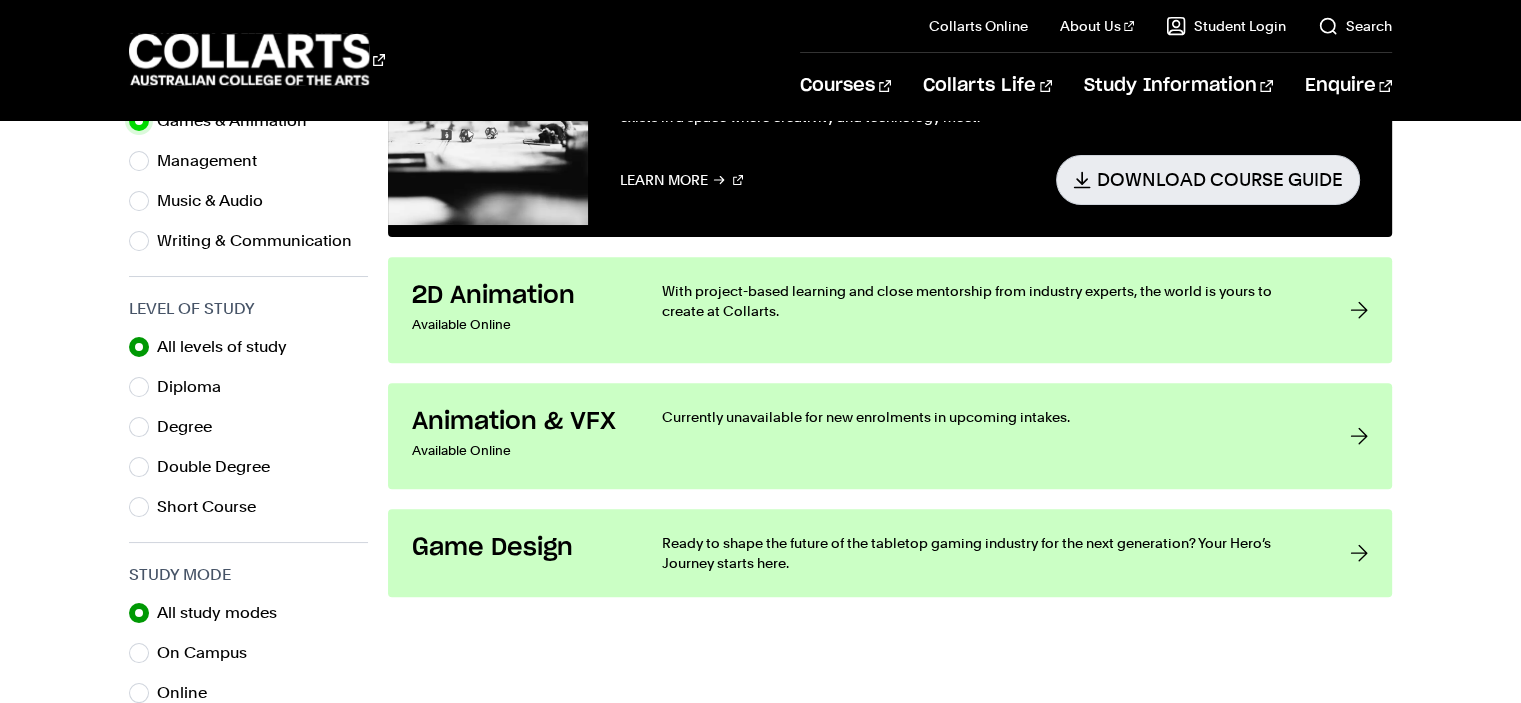 scroll, scrollTop: 854, scrollLeft: 0, axis: vertical 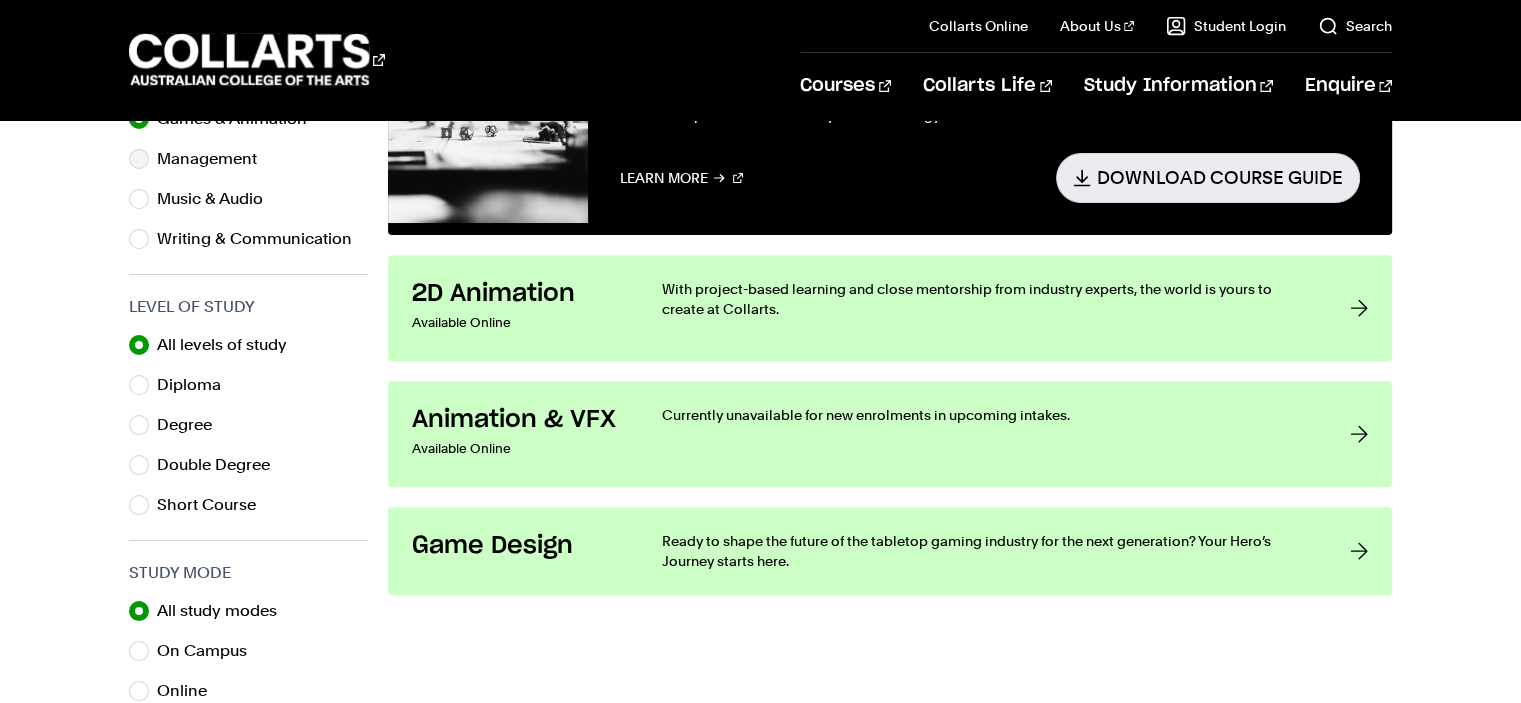 click on "Management" at bounding box center (248, 159) 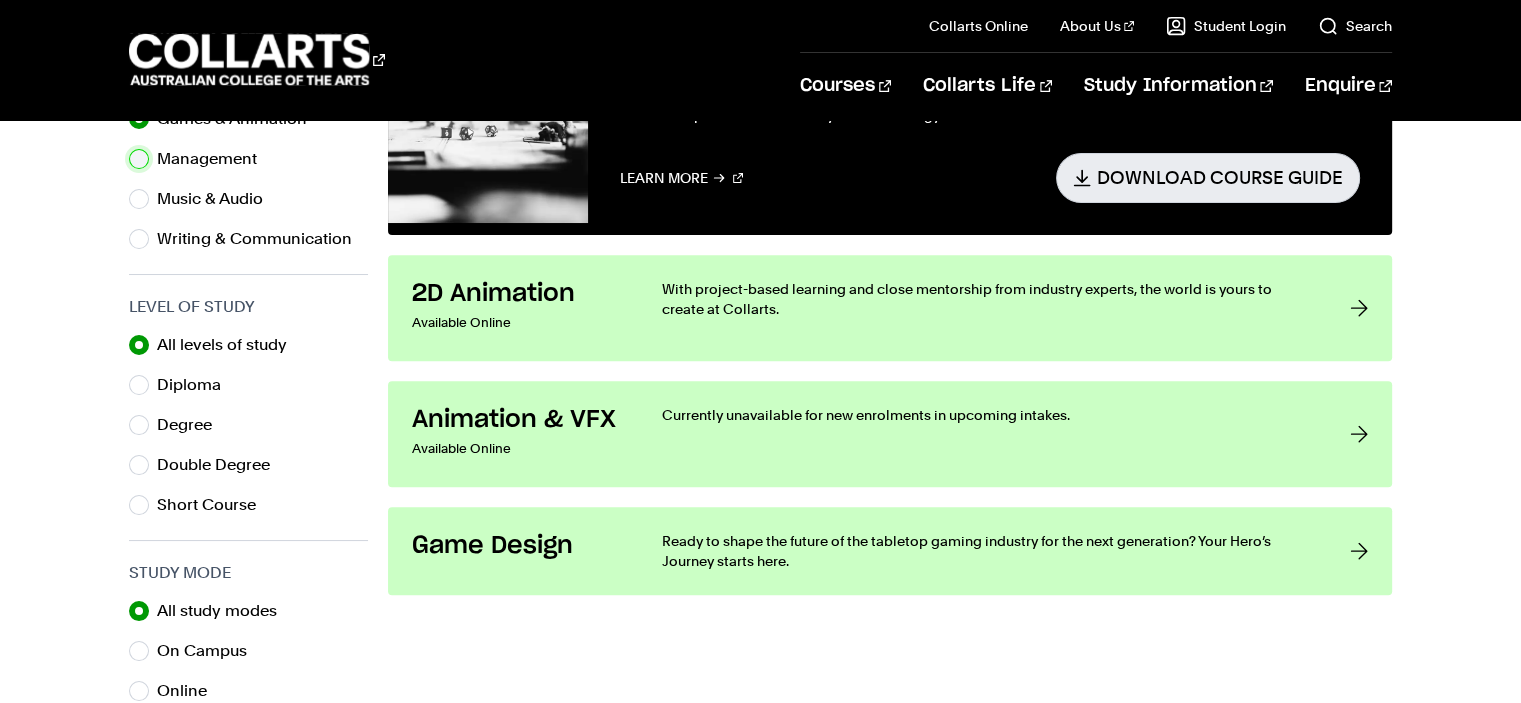 click on "Management" at bounding box center (139, 159) 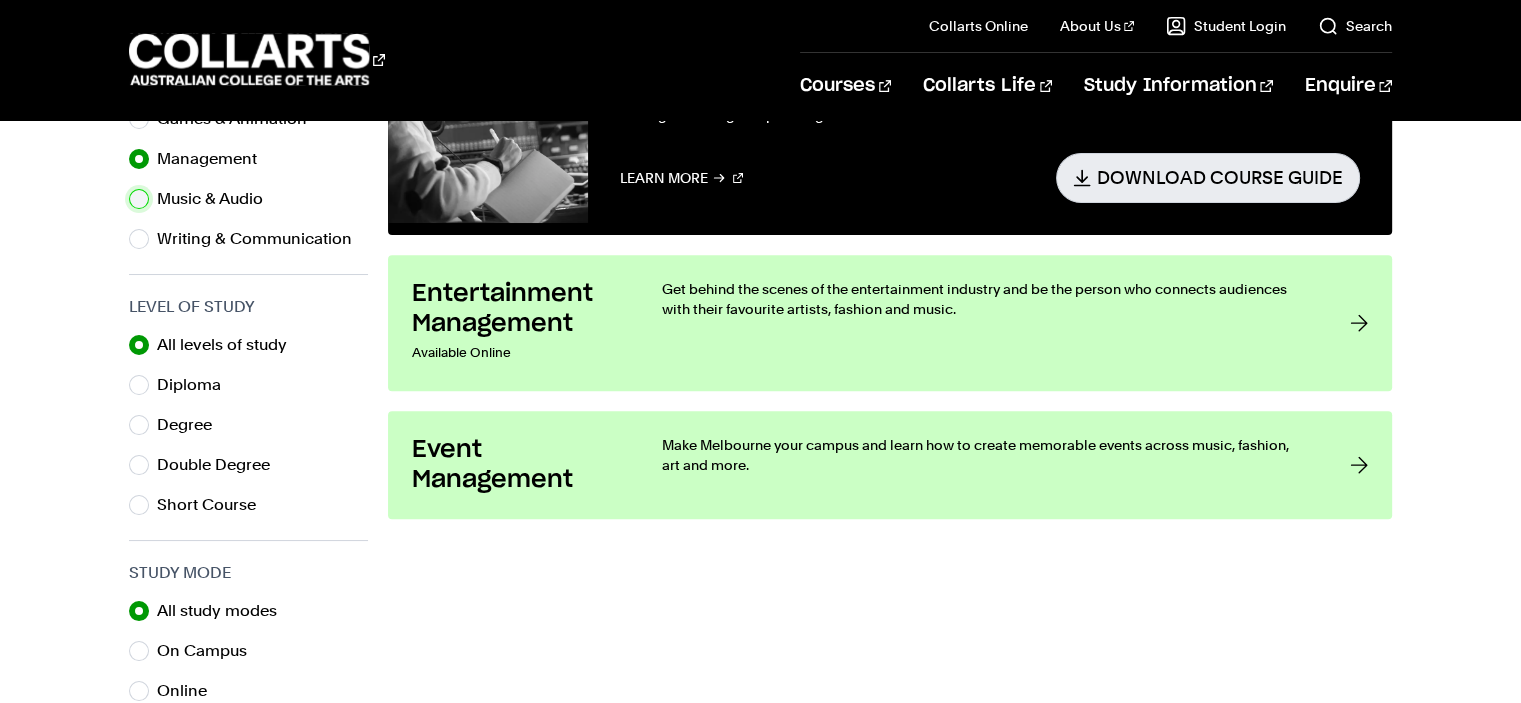 click on "Music & Audio" at bounding box center (139, 199) 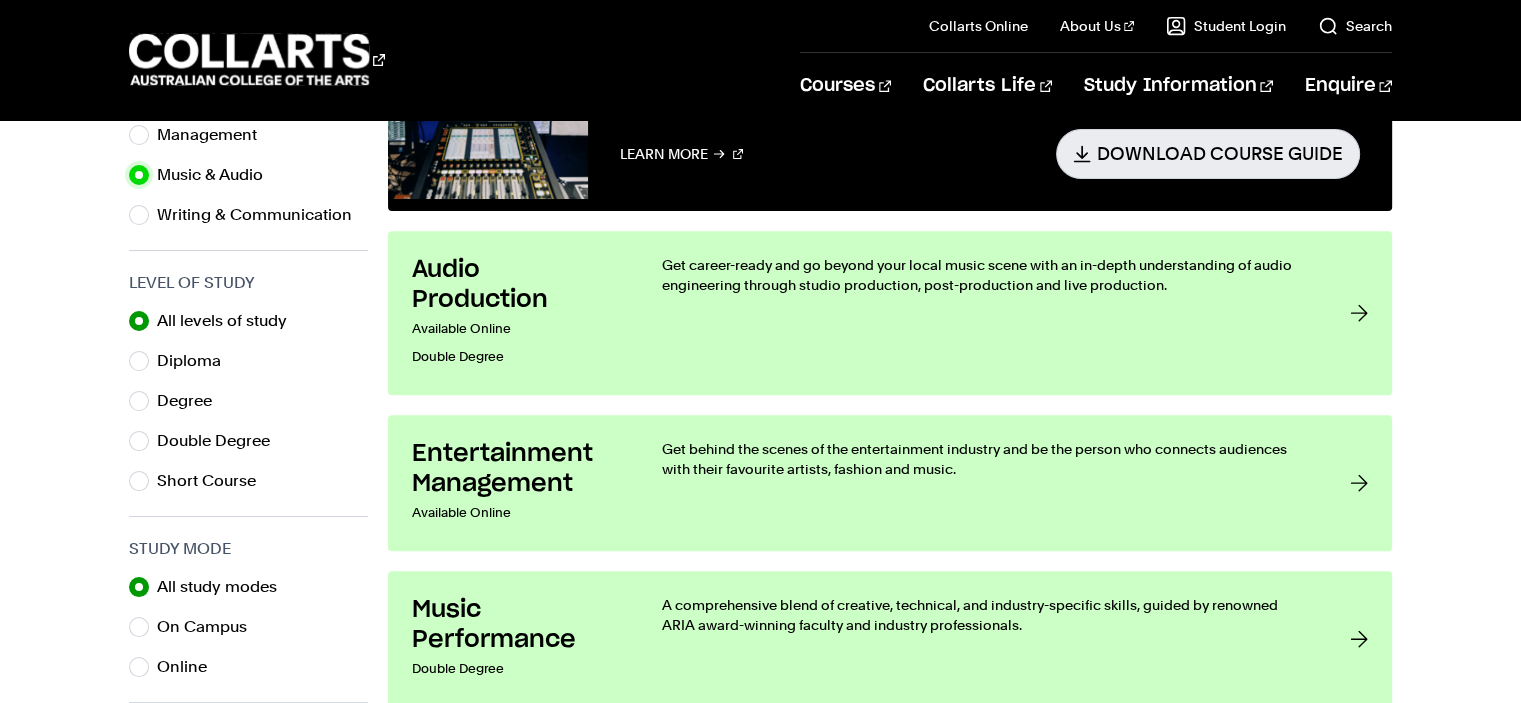 scroll, scrollTop: 879, scrollLeft: 0, axis: vertical 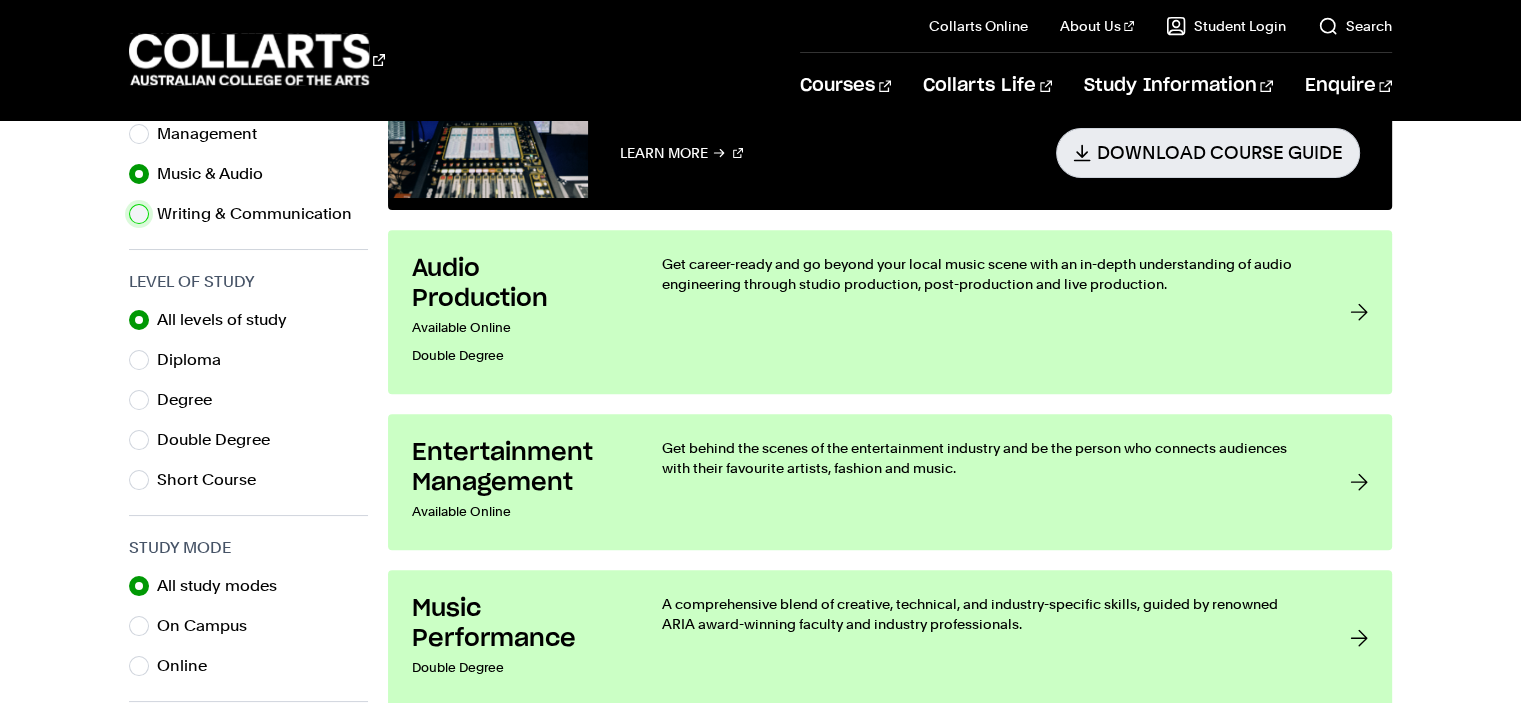 click on "Writing &
Communication" at bounding box center (139, 214) 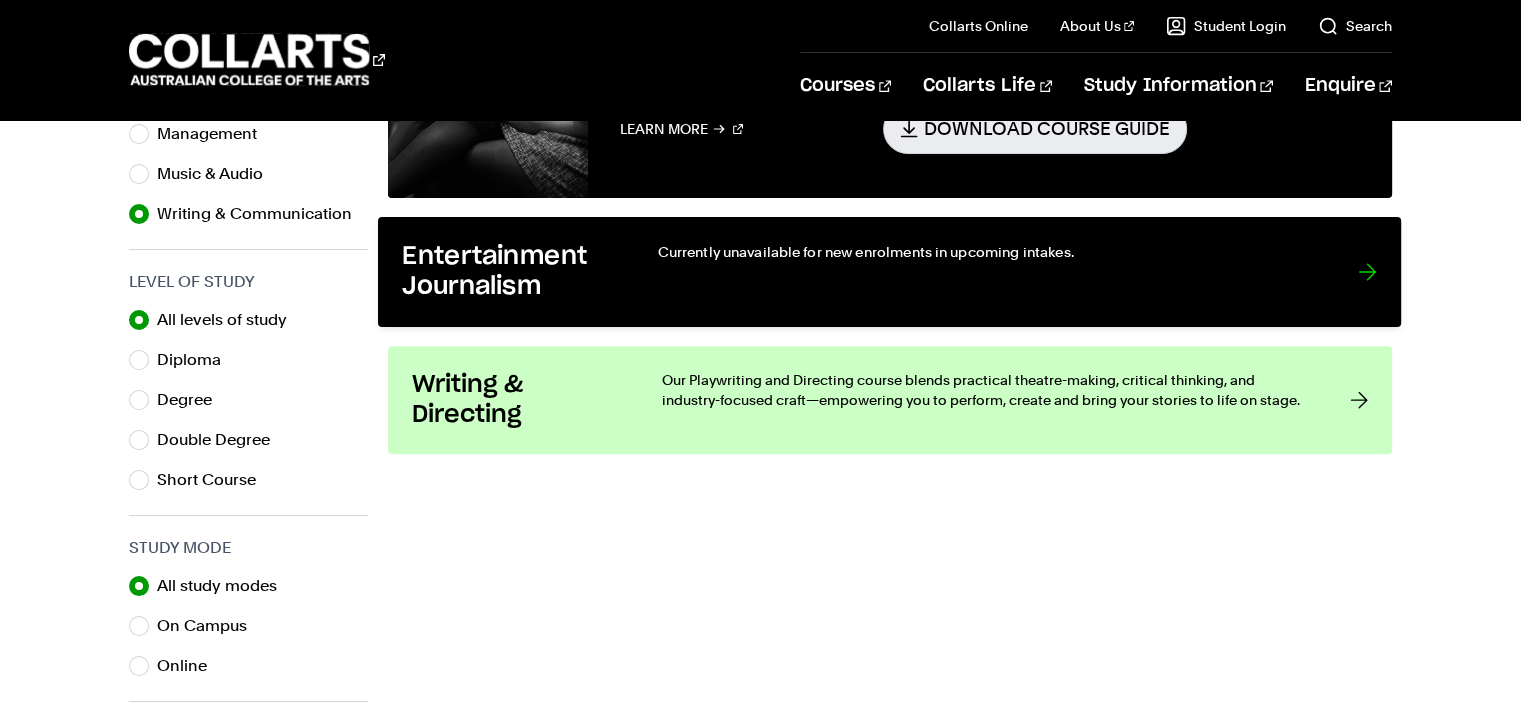 click on "Currently unavailable for new enrolments in upcoming intakes." at bounding box center [988, 272] 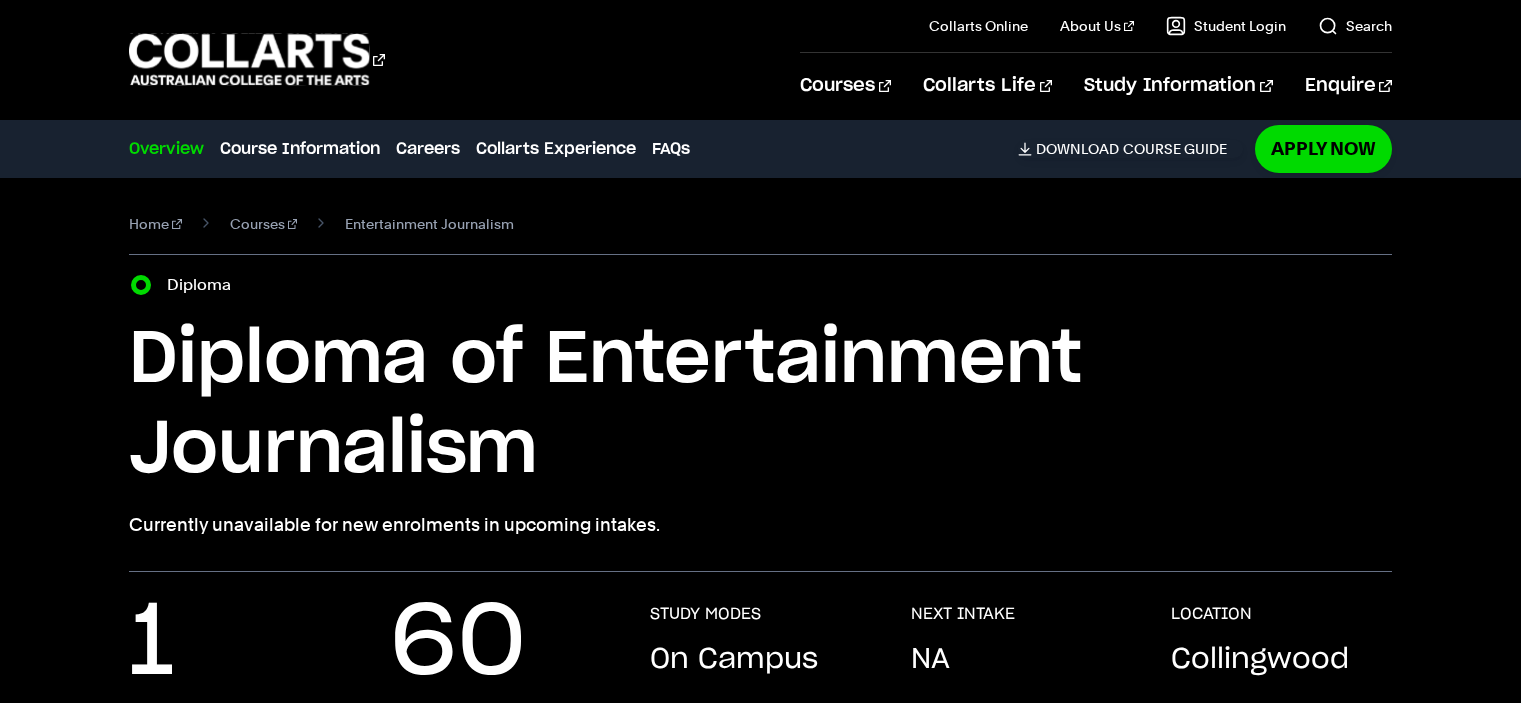 scroll, scrollTop: 0, scrollLeft: 0, axis: both 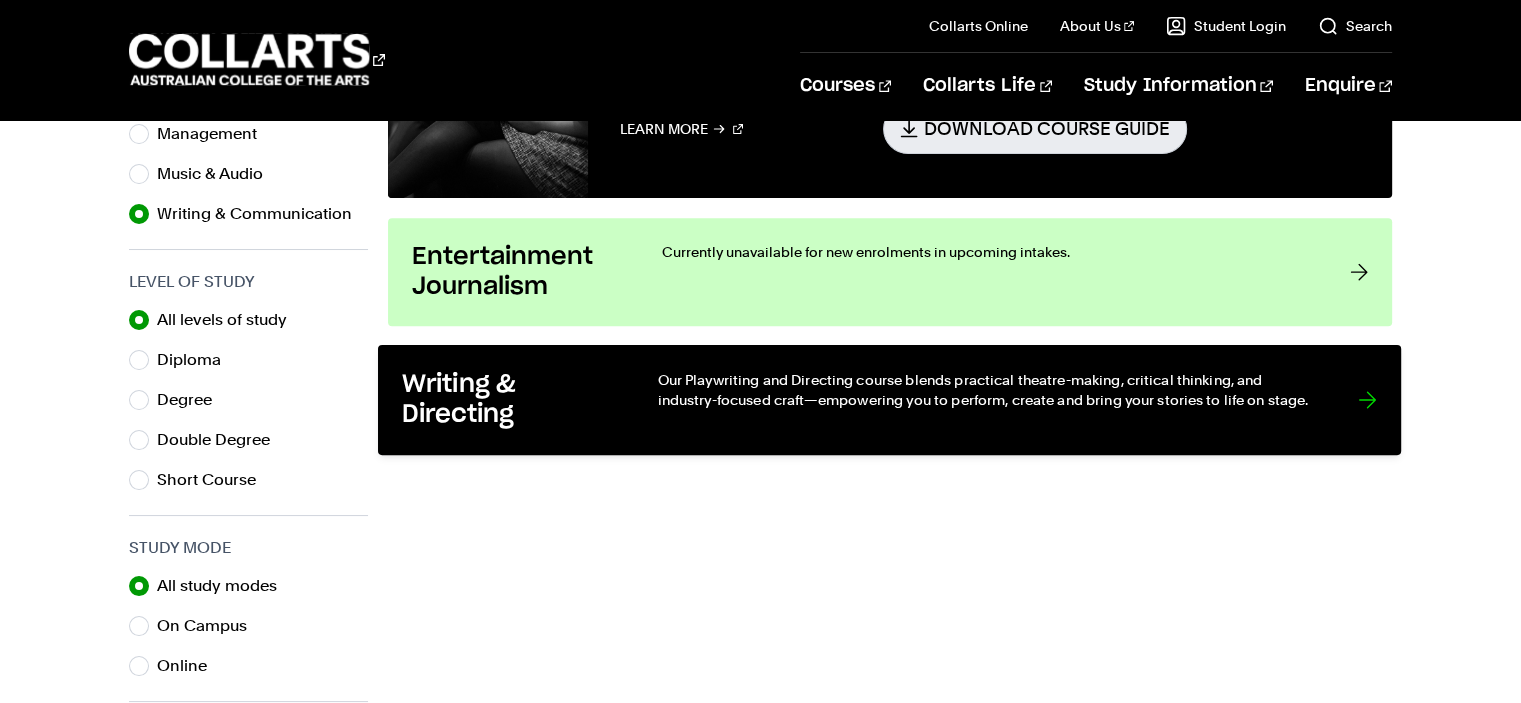 click on "Writing & Directing" at bounding box center (510, 400) 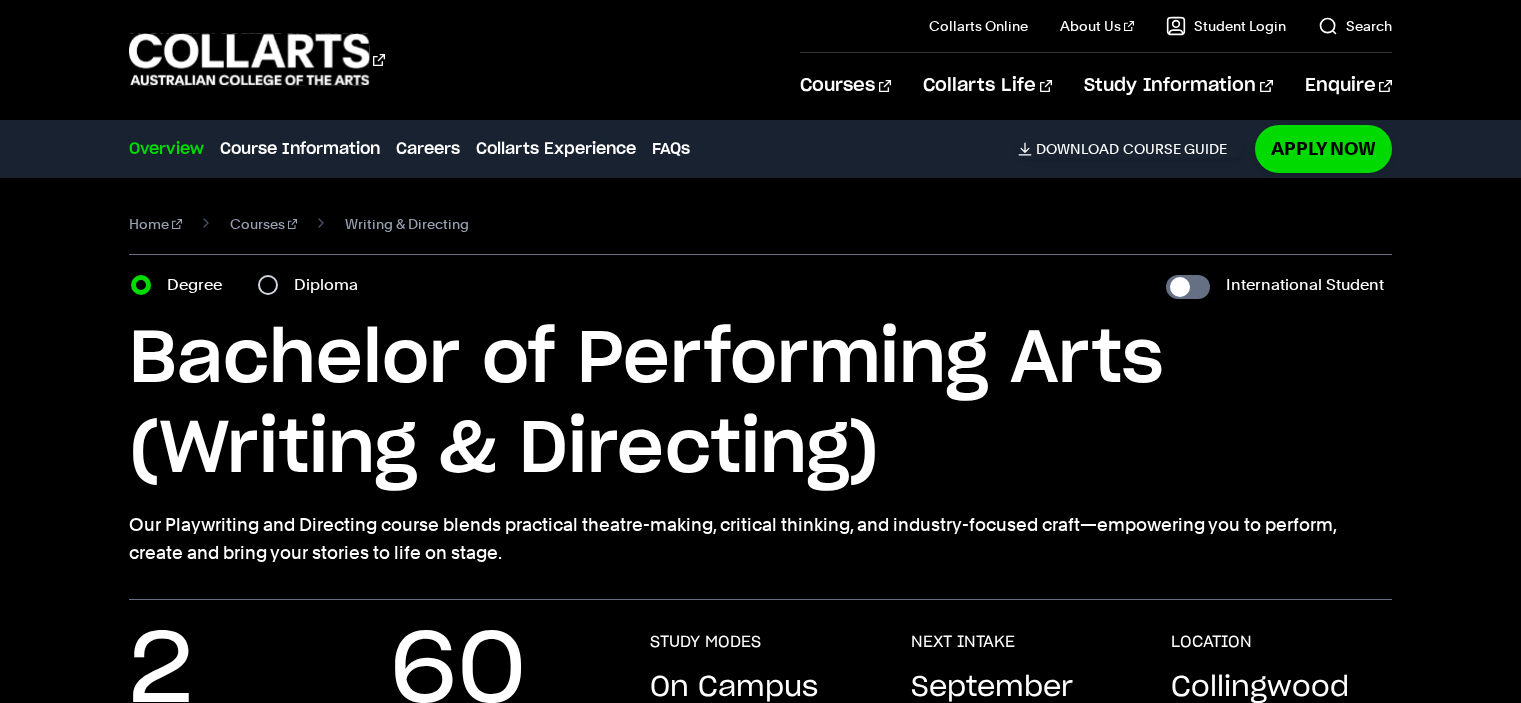 scroll, scrollTop: 0, scrollLeft: 0, axis: both 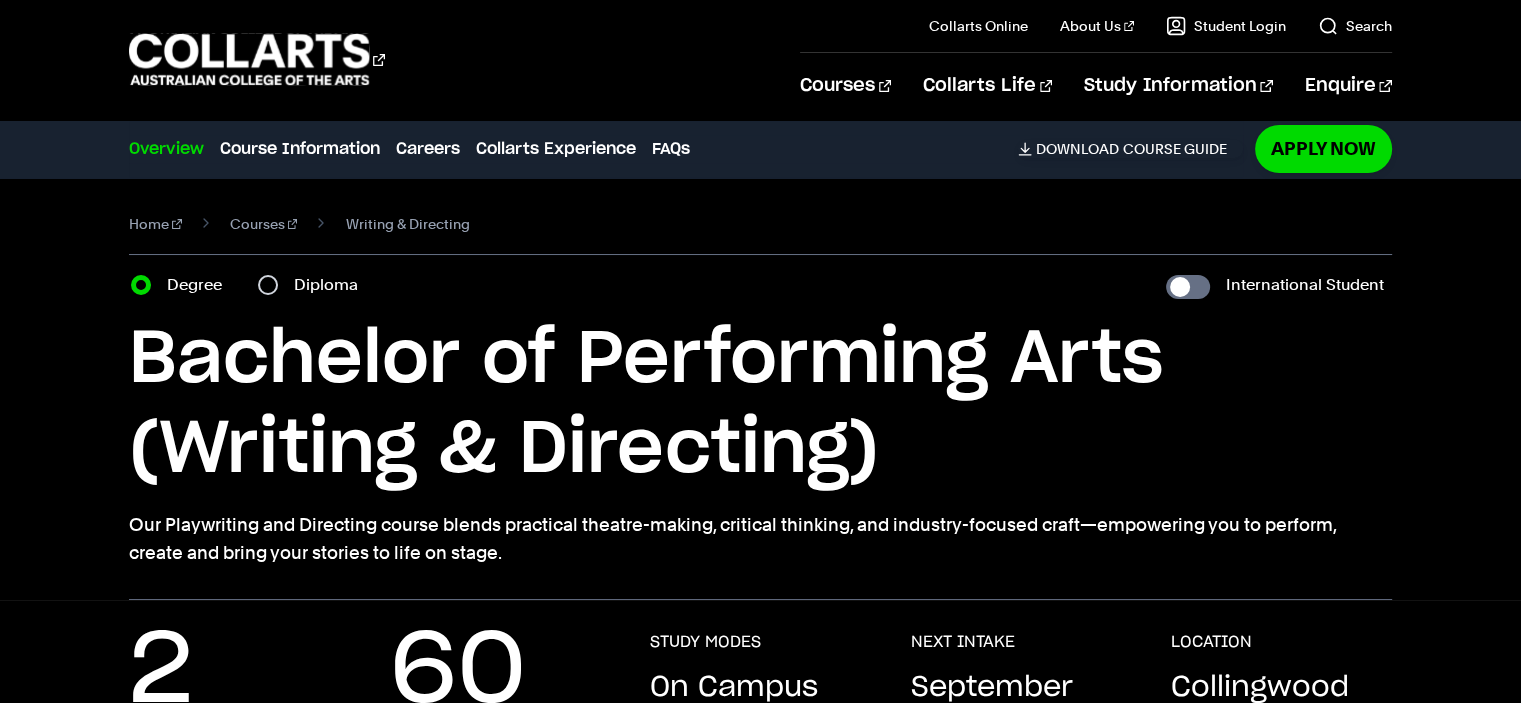 click on "Our Playwriting and Directing course blends practical theatre-making, critical thinking, and industry-focused craft—empowering you to perform, create and bring your stories to life on stage." at bounding box center [760, 539] 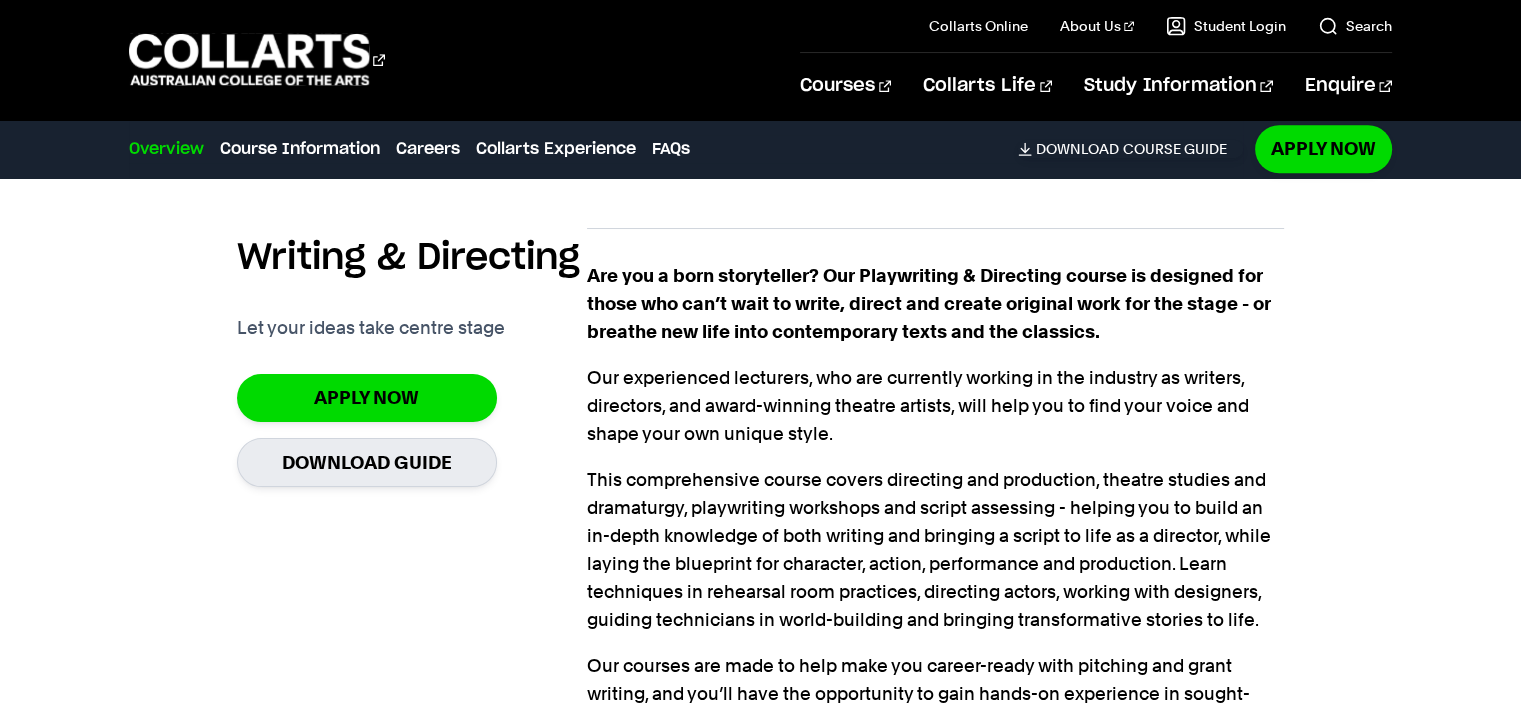 scroll, scrollTop: 1368, scrollLeft: 0, axis: vertical 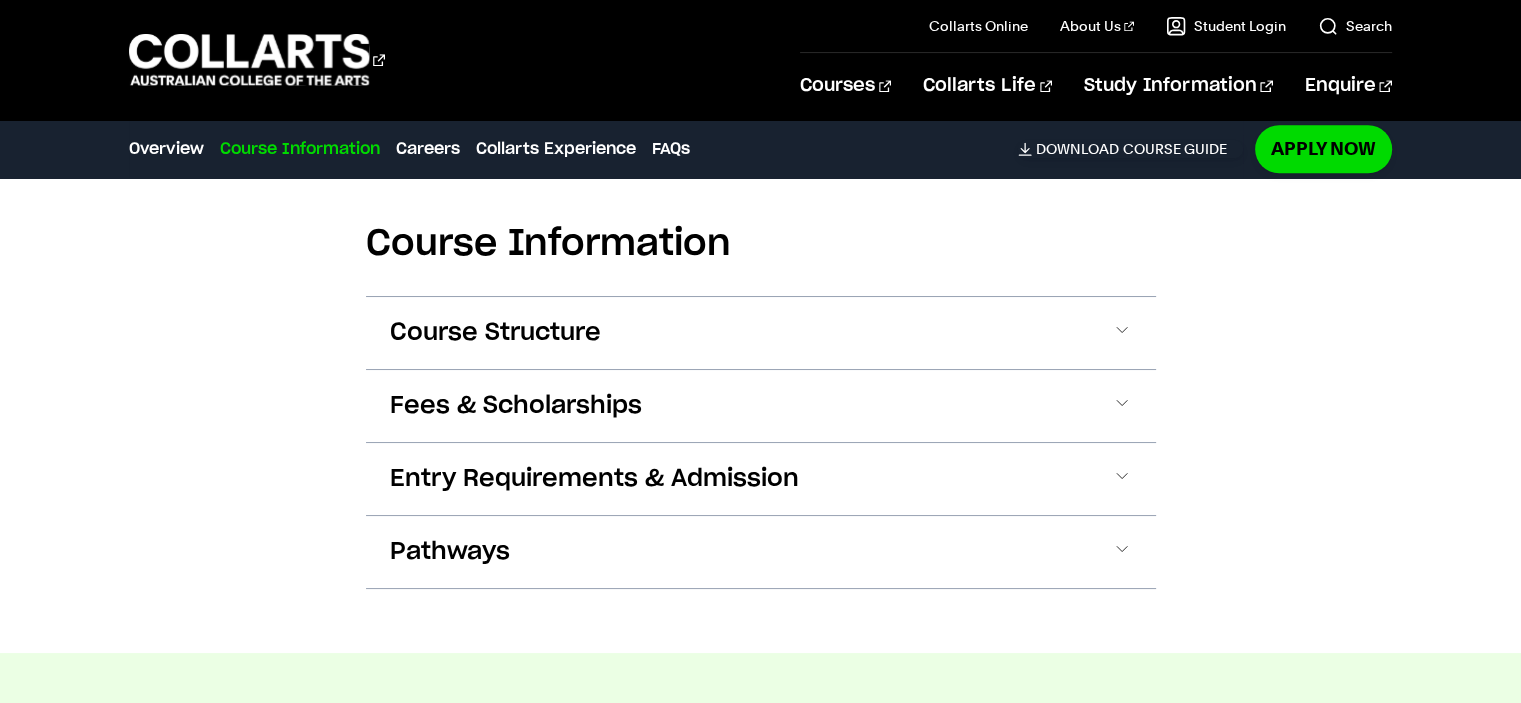 click on "Course Information
Course Structure
Bachelor of Performing Arts (Writing & Directing)
The Bachelor degree can be completed in six trimesters (2 years) of full-time study or part-time equivalent.
Click  here  for detailed unit descriptor.
First Year
Trimester 1
Trimester 2
Trimester 3
Studio
SHTS1  Theatre Studies 1
SHTS2  Theatre Studies 2
SHTCP  Twentieth Century Practice" at bounding box center [760, 390] 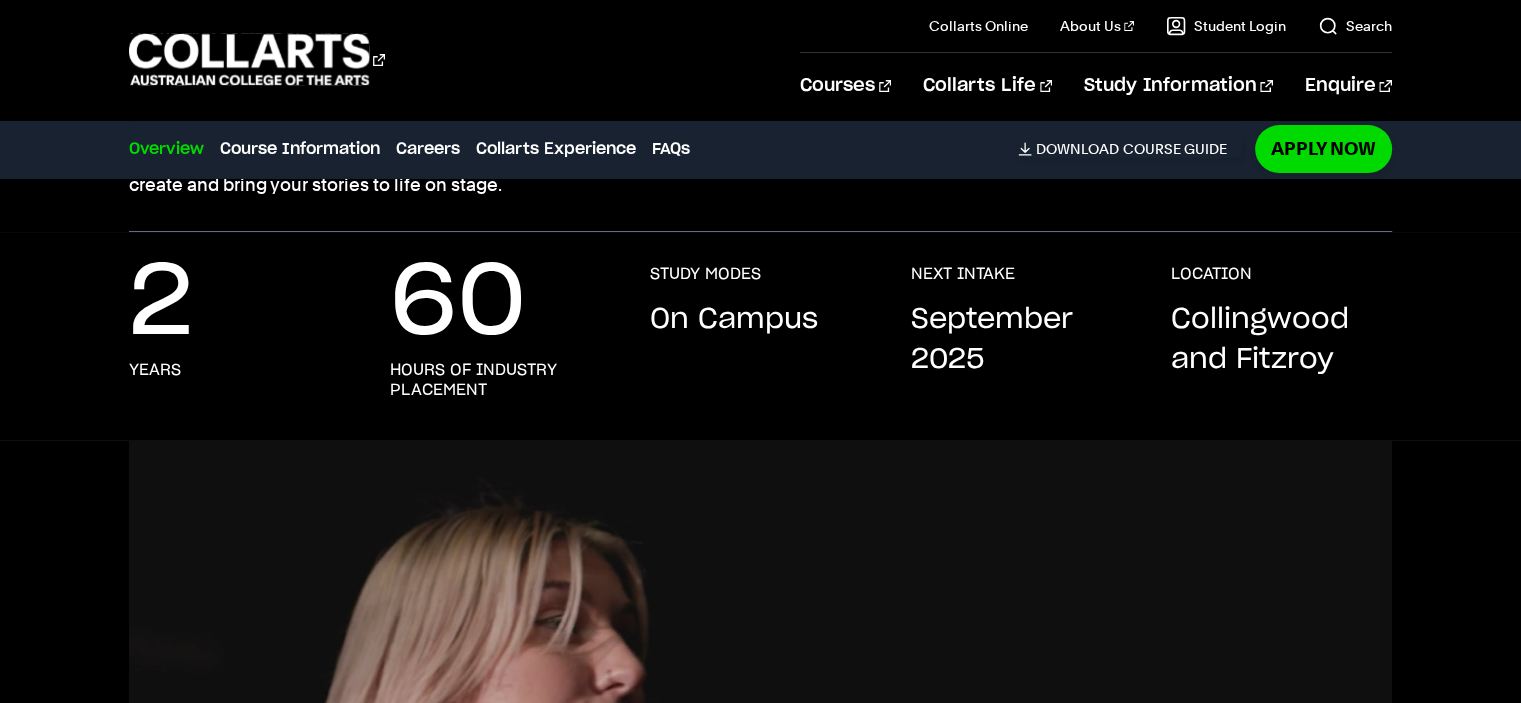 scroll, scrollTop: 364, scrollLeft: 0, axis: vertical 